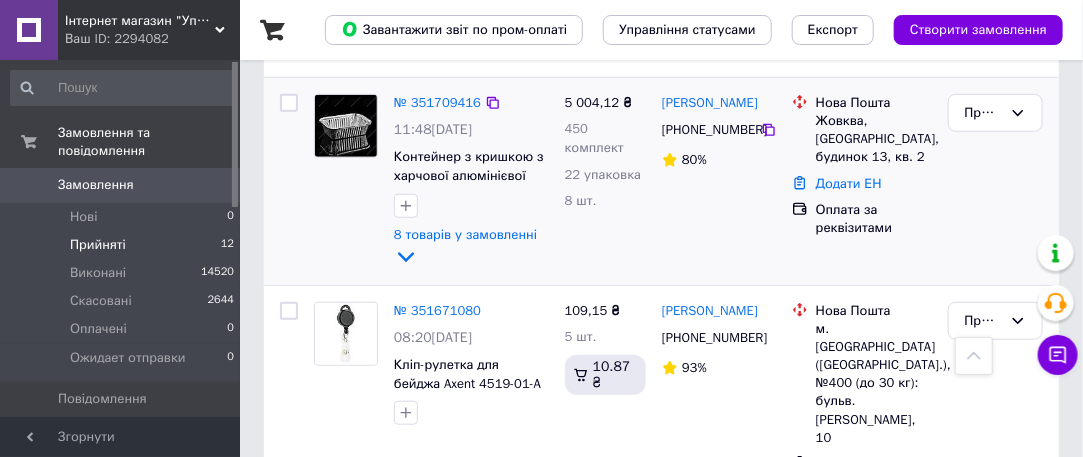 scroll, scrollTop: 600, scrollLeft: 0, axis: vertical 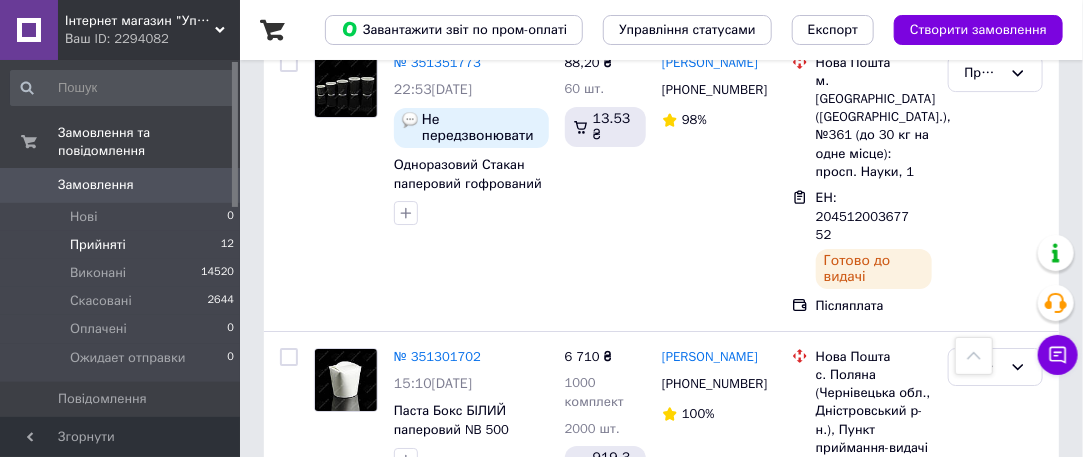 click 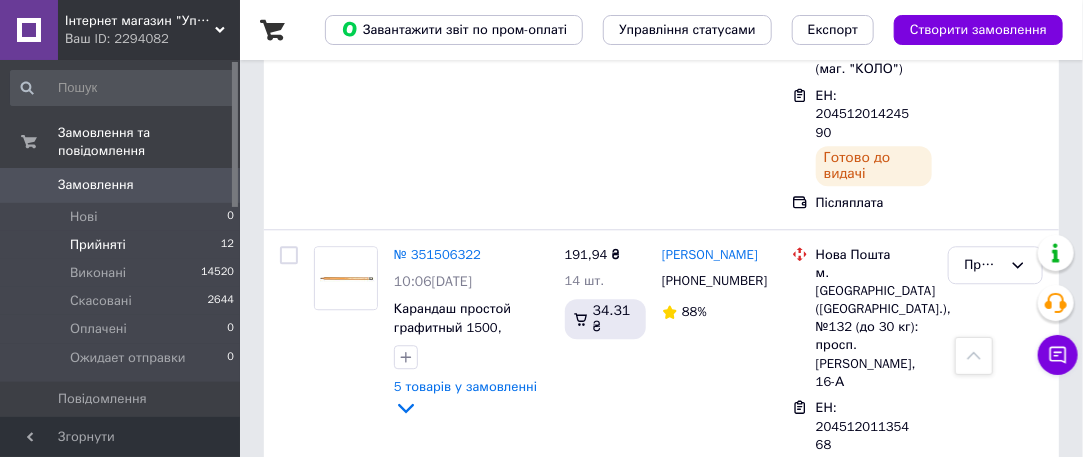 scroll, scrollTop: 1487, scrollLeft: 0, axis: vertical 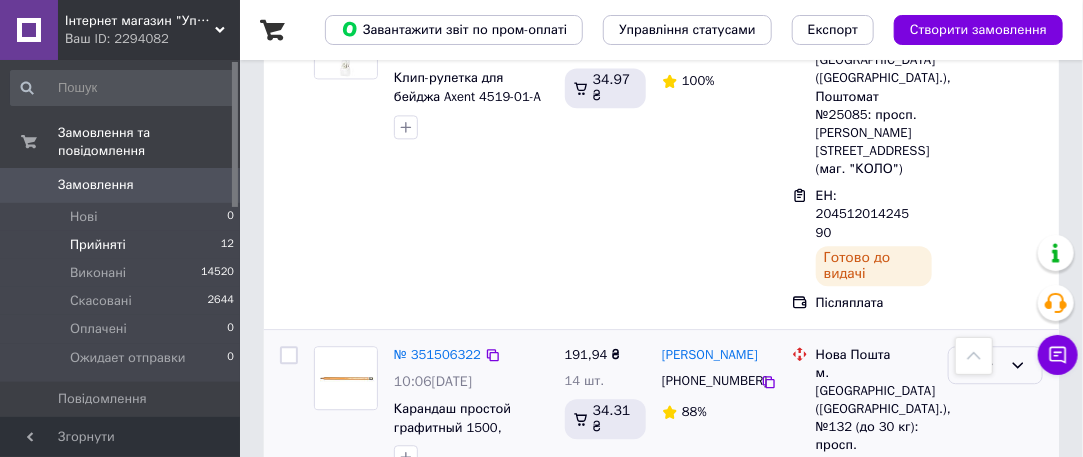 click 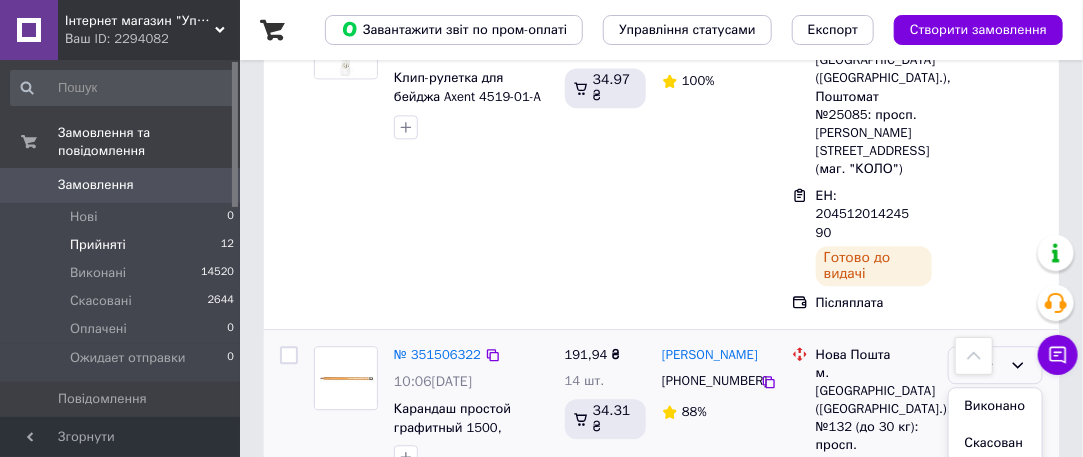 drag, startPoint x: 984, startPoint y: 200, endPoint x: 954, endPoint y: 210, distance: 31.622776 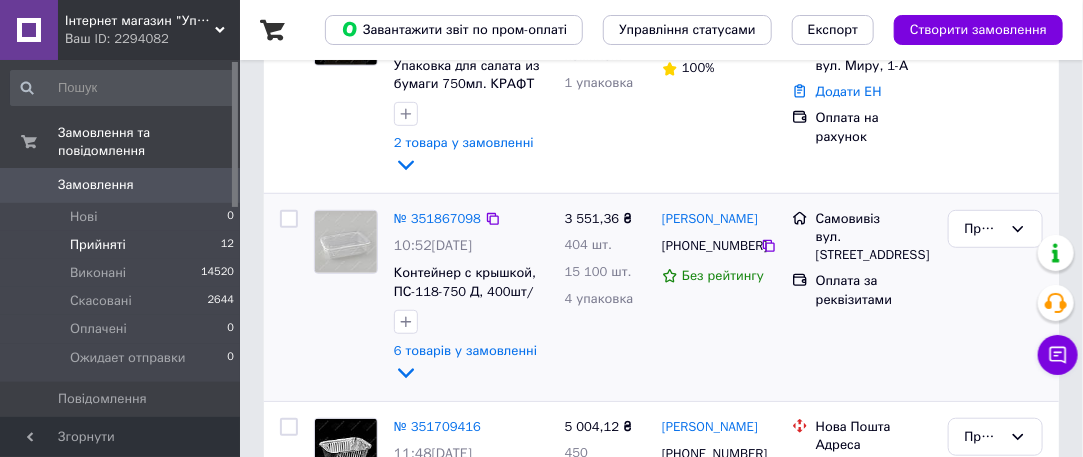 scroll, scrollTop: 387, scrollLeft: 0, axis: vertical 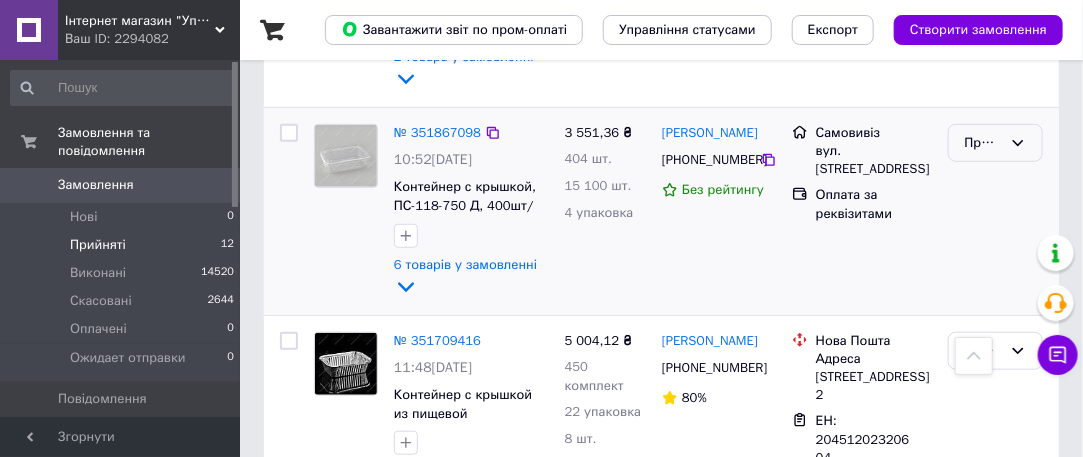 click 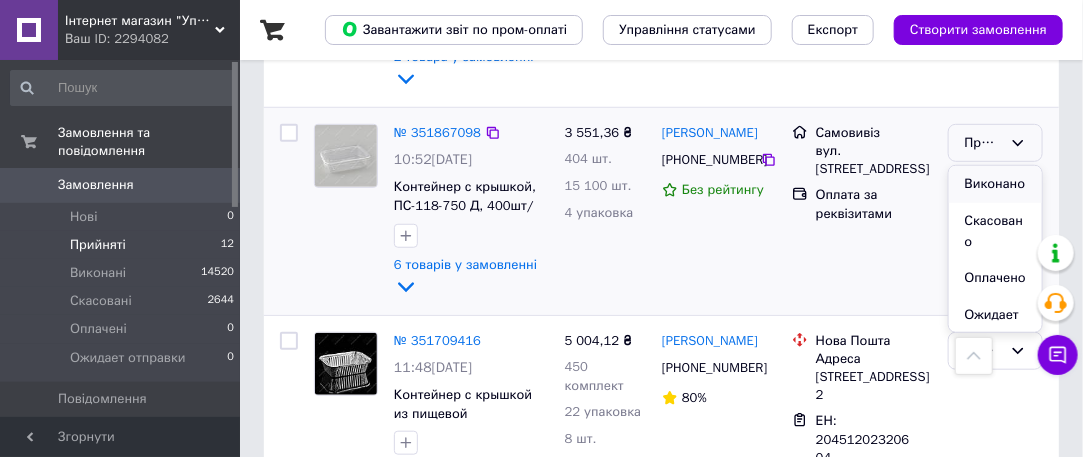 click on "Виконано" at bounding box center (995, 184) 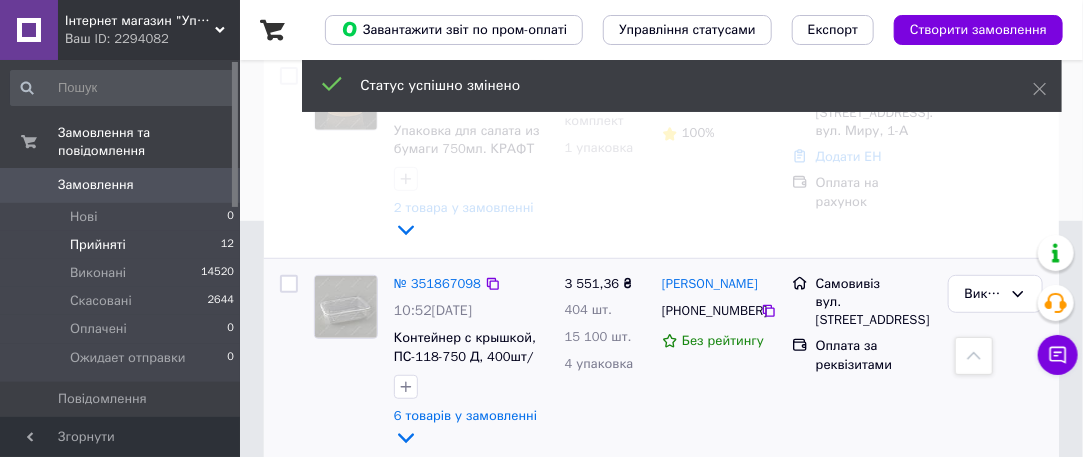 scroll, scrollTop: 87, scrollLeft: 0, axis: vertical 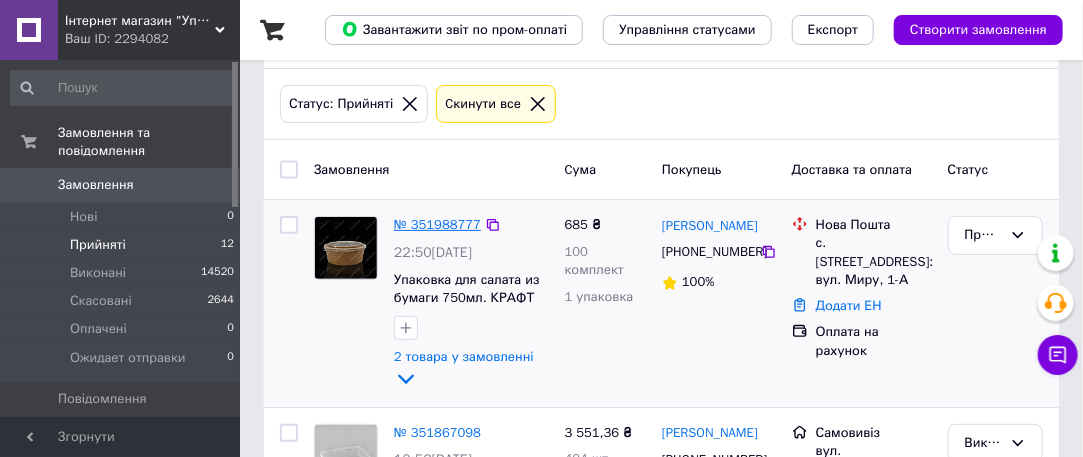 click on "№ 351988777" at bounding box center (437, 224) 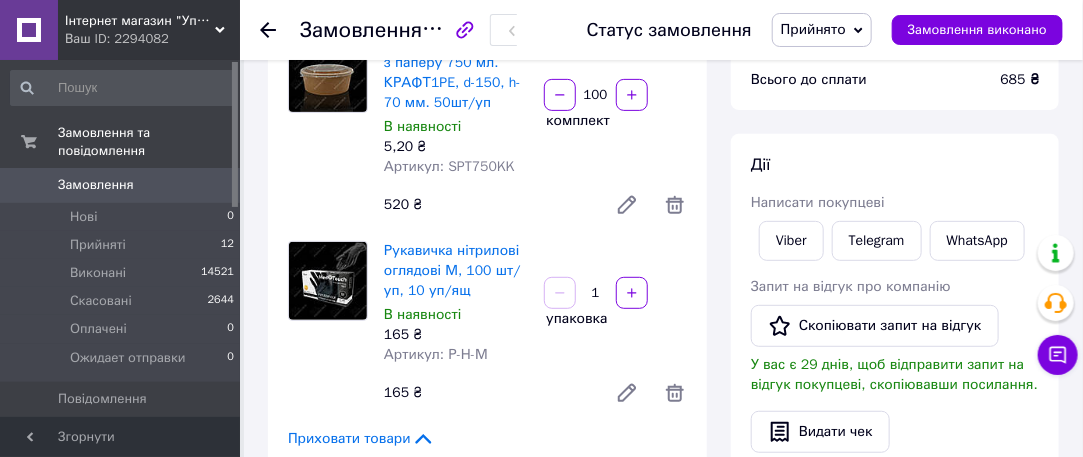 scroll, scrollTop: 200, scrollLeft: 0, axis: vertical 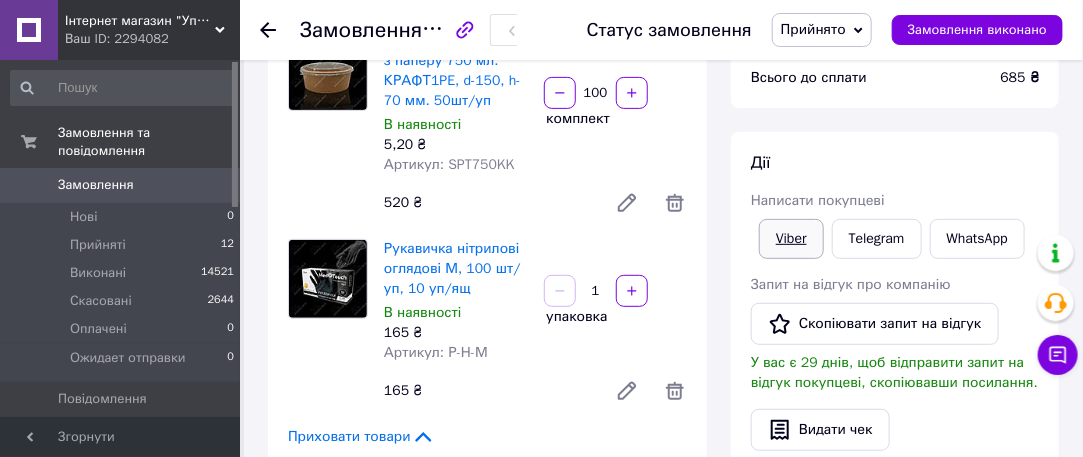 drag, startPoint x: 796, startPoint y: 229, endPoint x: 793, endPoint y: 239, distance: 10.440307 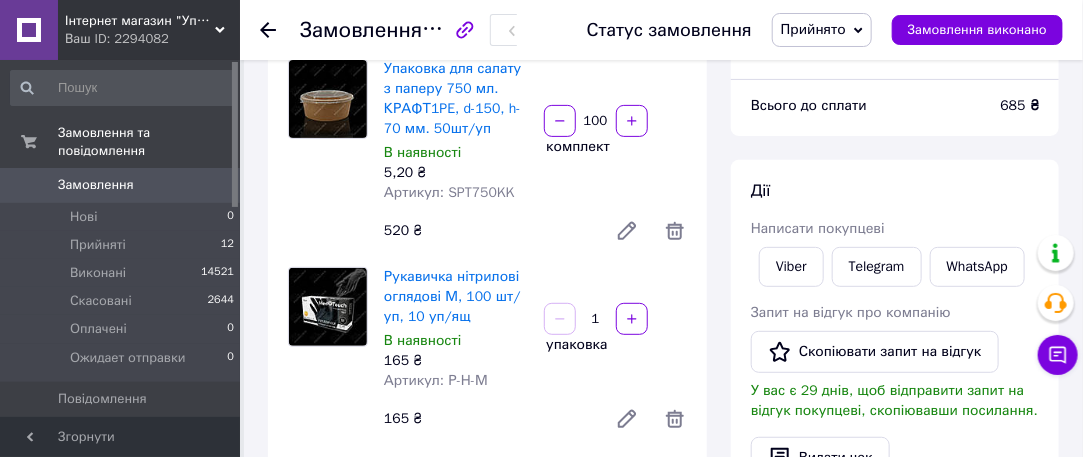 scroll, scrollTop: 400, scrollLeft: 0, axis: vertical 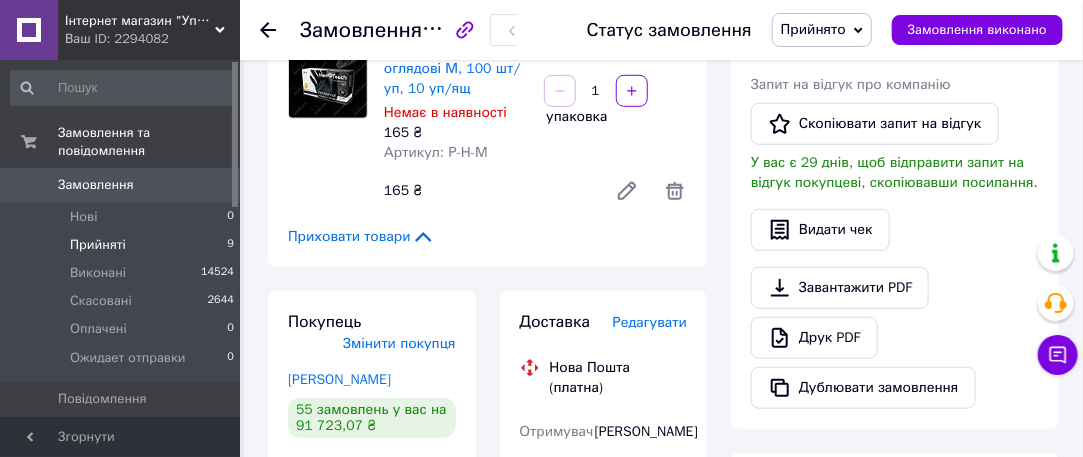 click on "Прийняті" at bounding box center [98, 245] 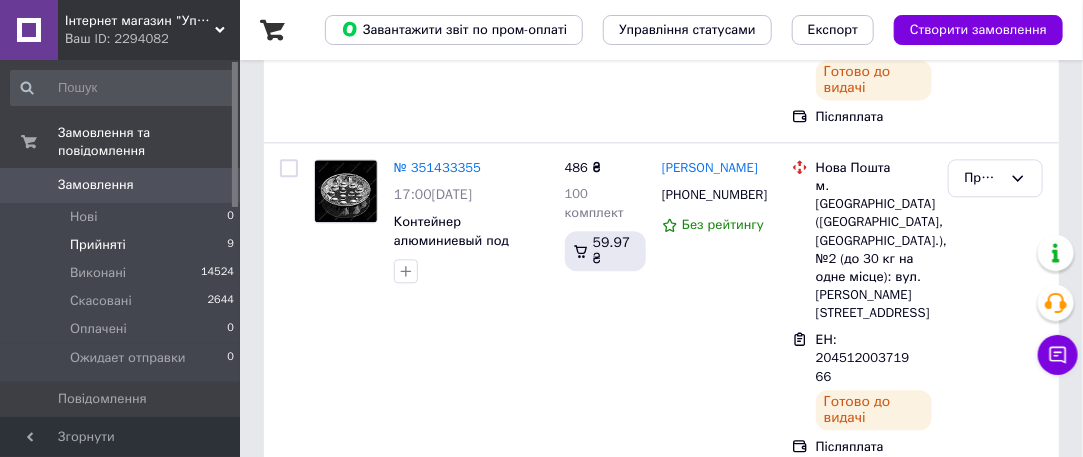 scroll, scrollTop: 1942, scrollLeft: 0, axis: vertical 